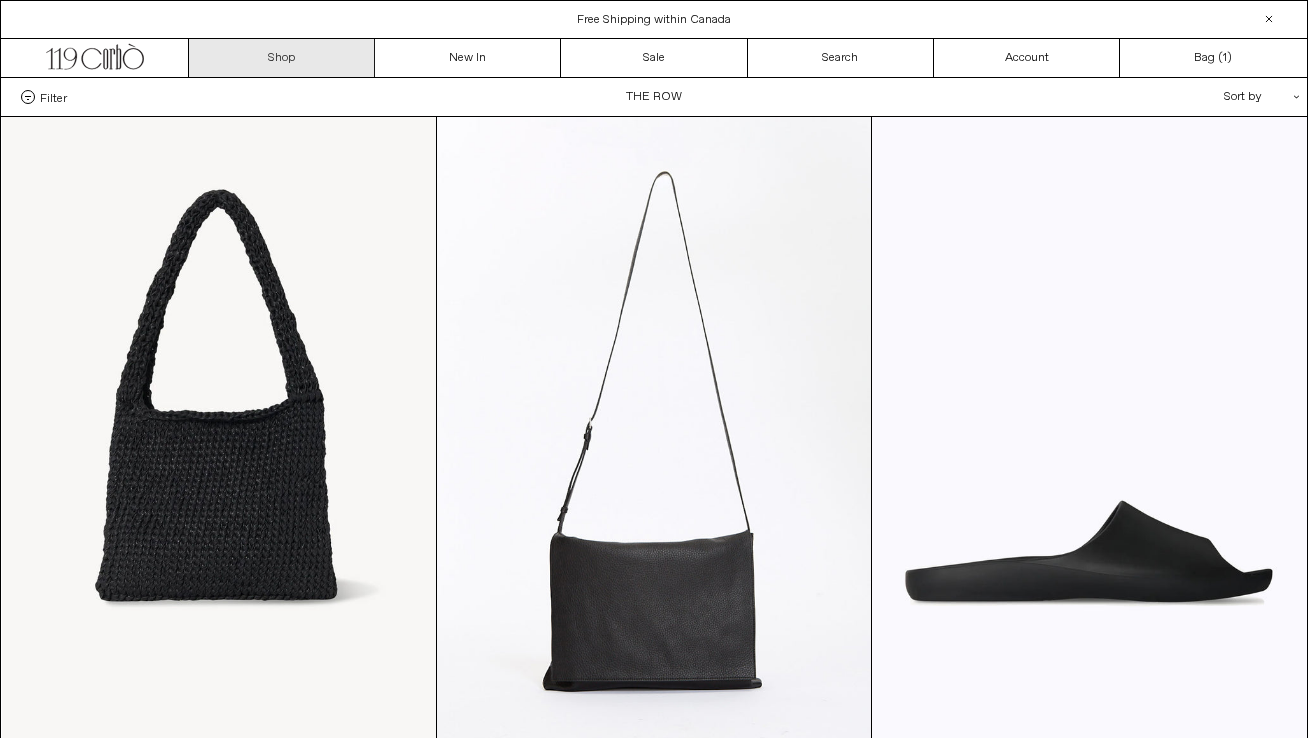 scroll, scrollTop: 0, scrollLeft: 0, axis: both 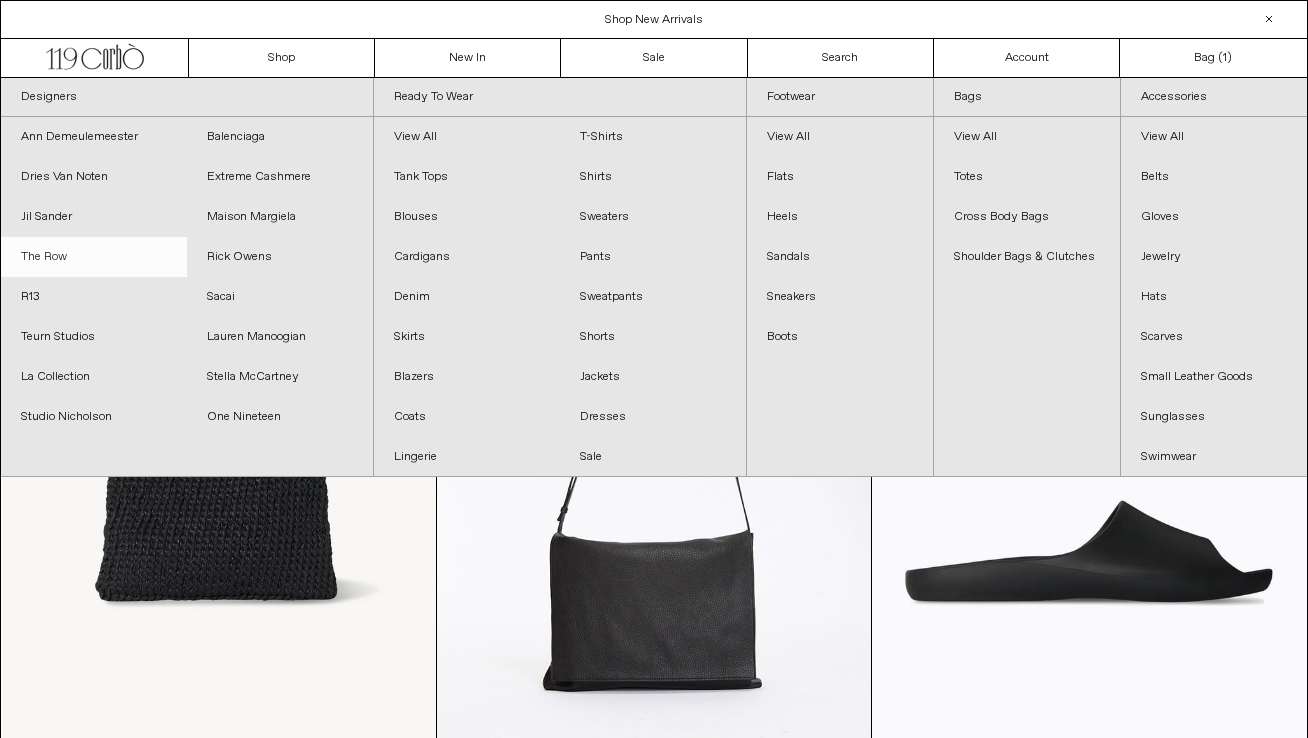 click on "The Row" at bounding box center (94, 257) 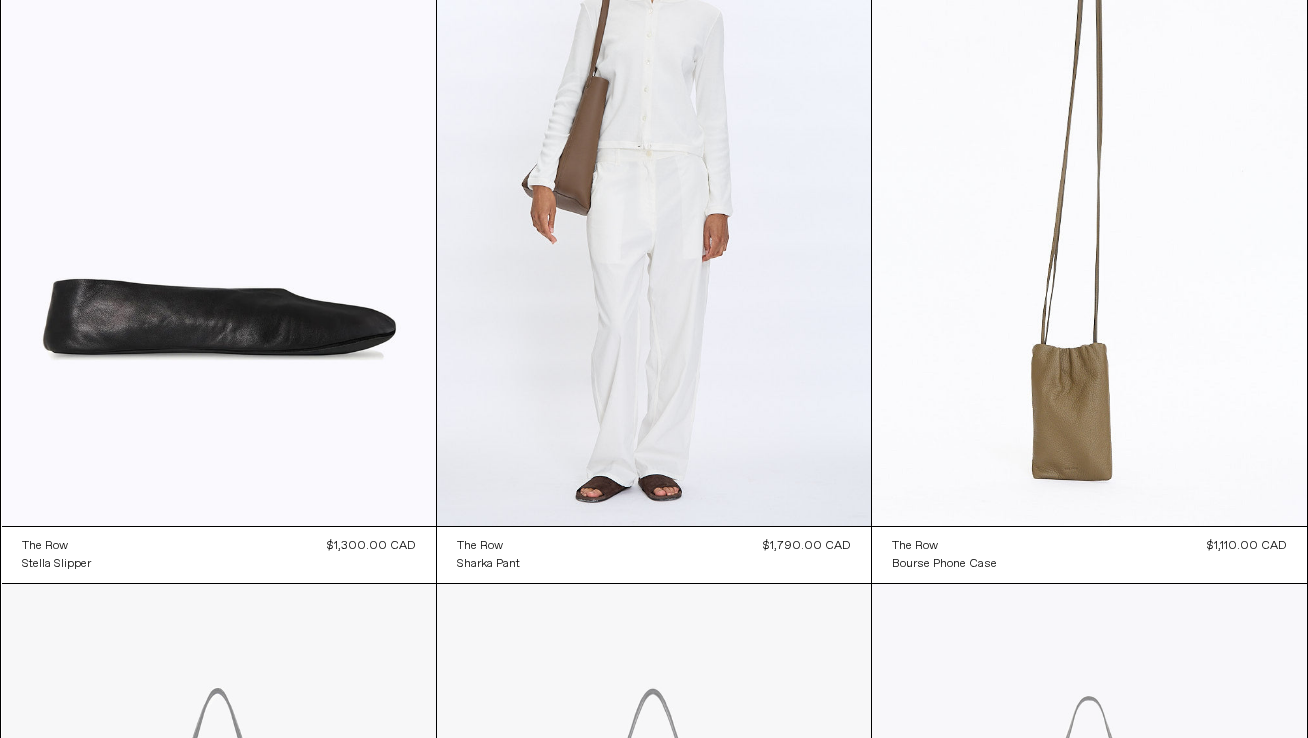 scroll, scrollTop: 0, scrollLeft: 0, axis: both 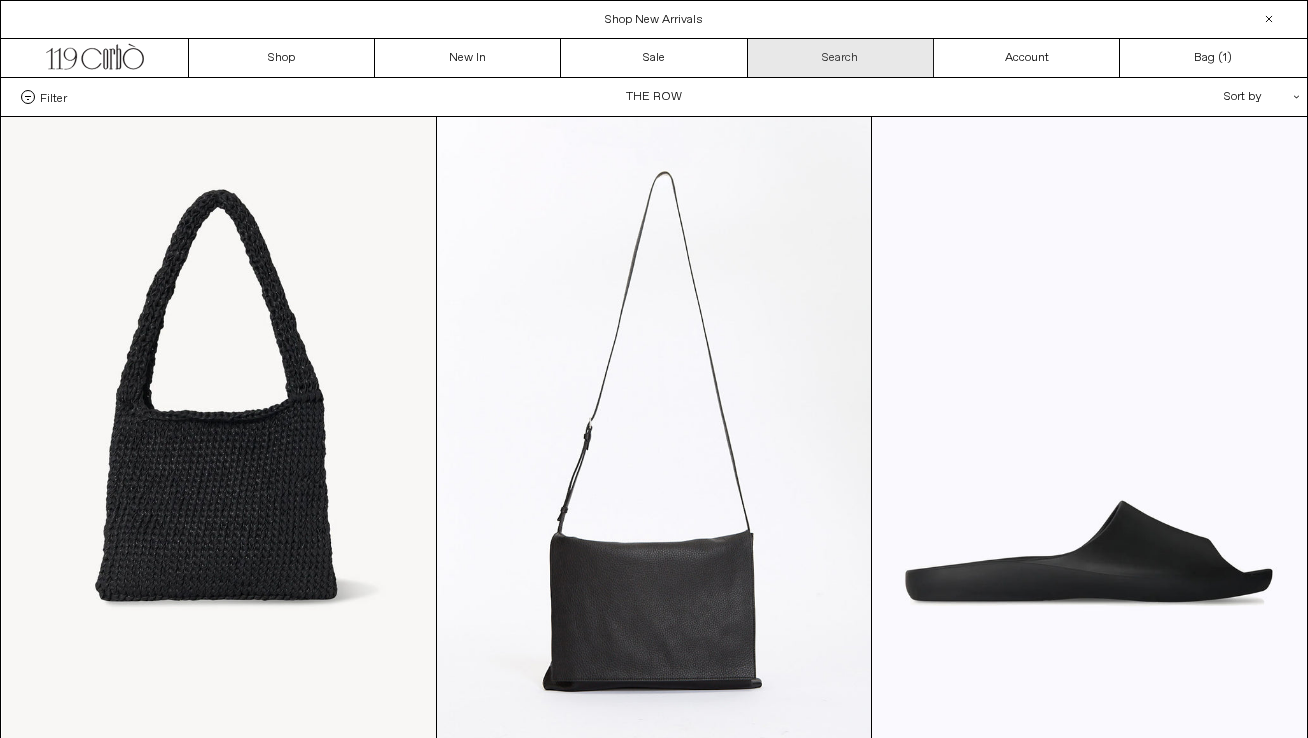 click on "Search" at bounding box center [841, 58] 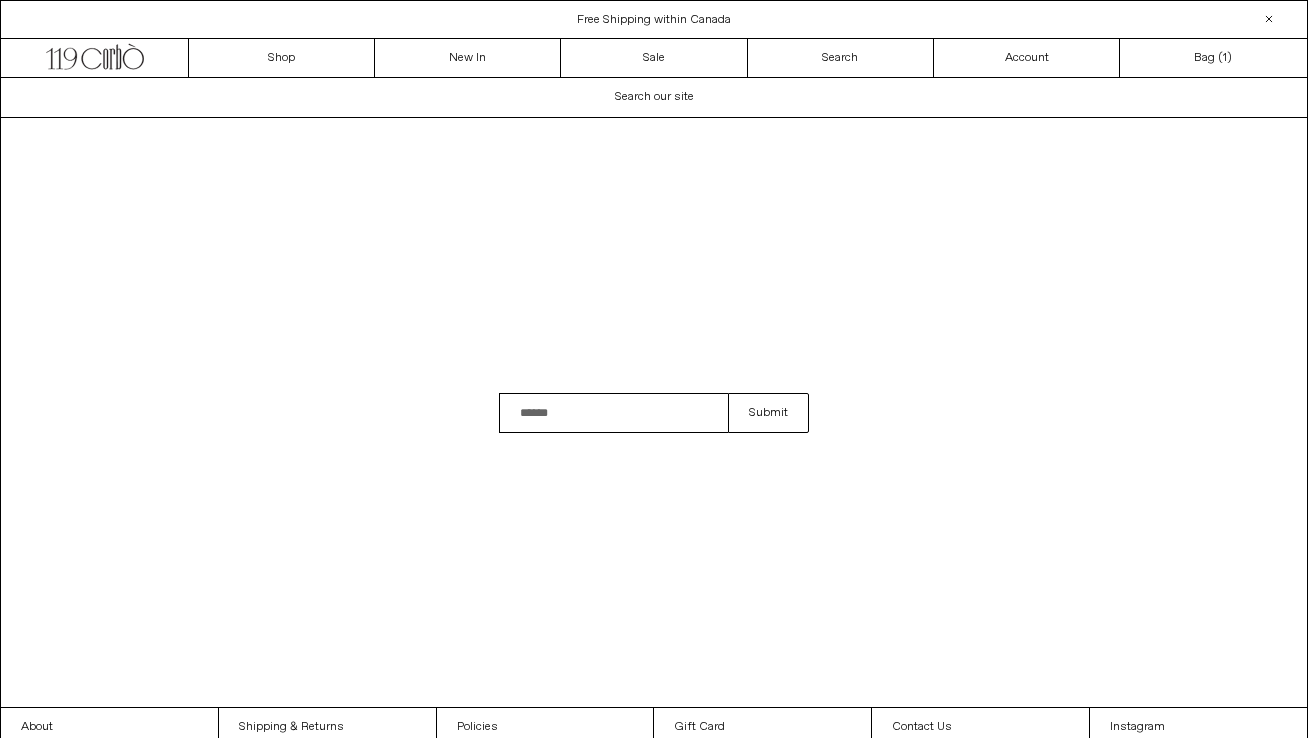 scroll, scrollTop: 0, scrollLeft: 0, axis: both 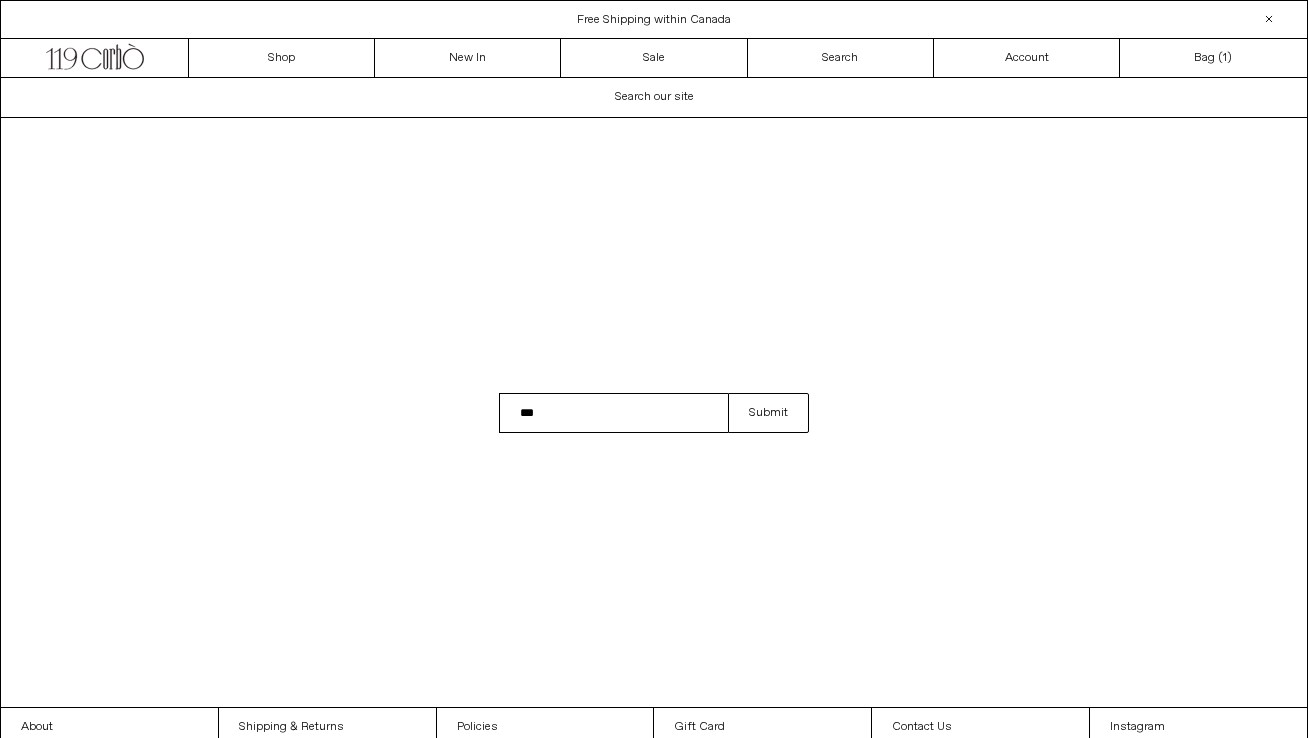 type on "***" 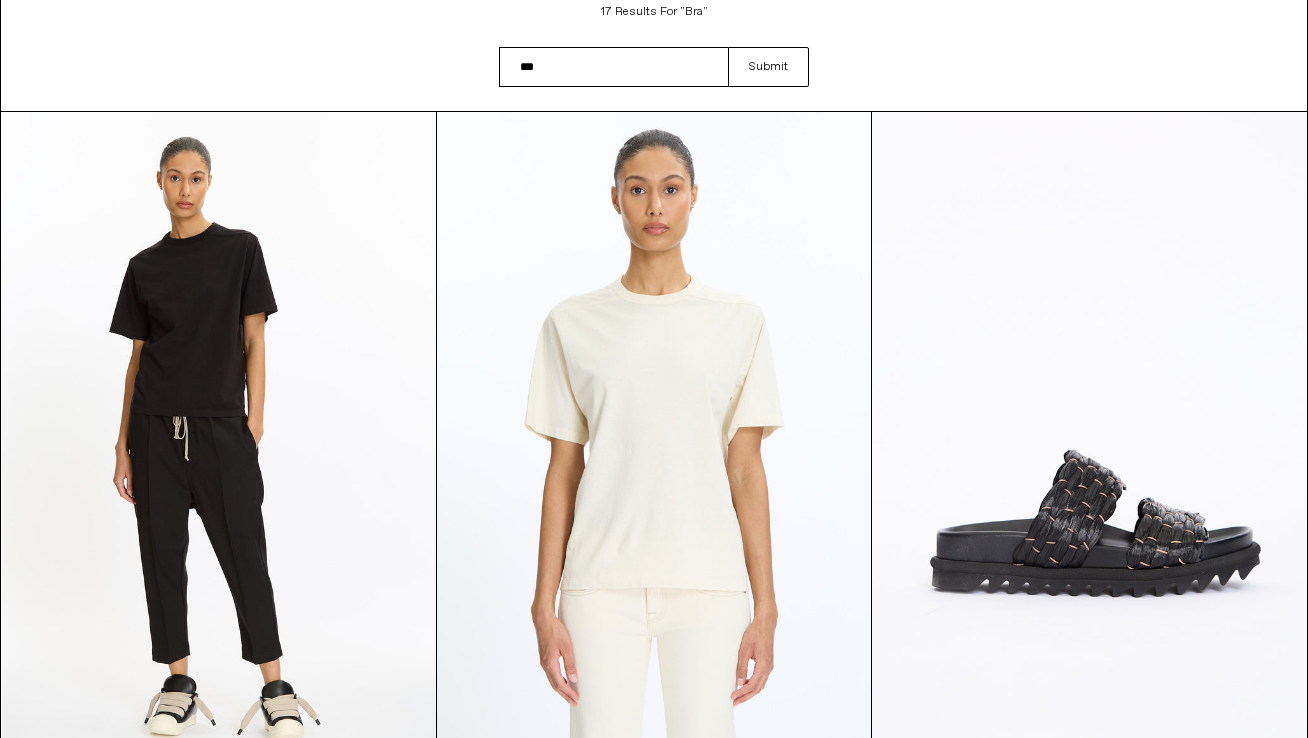 scroll, scrollTop: 0, scrollLeft: 0, axis: both 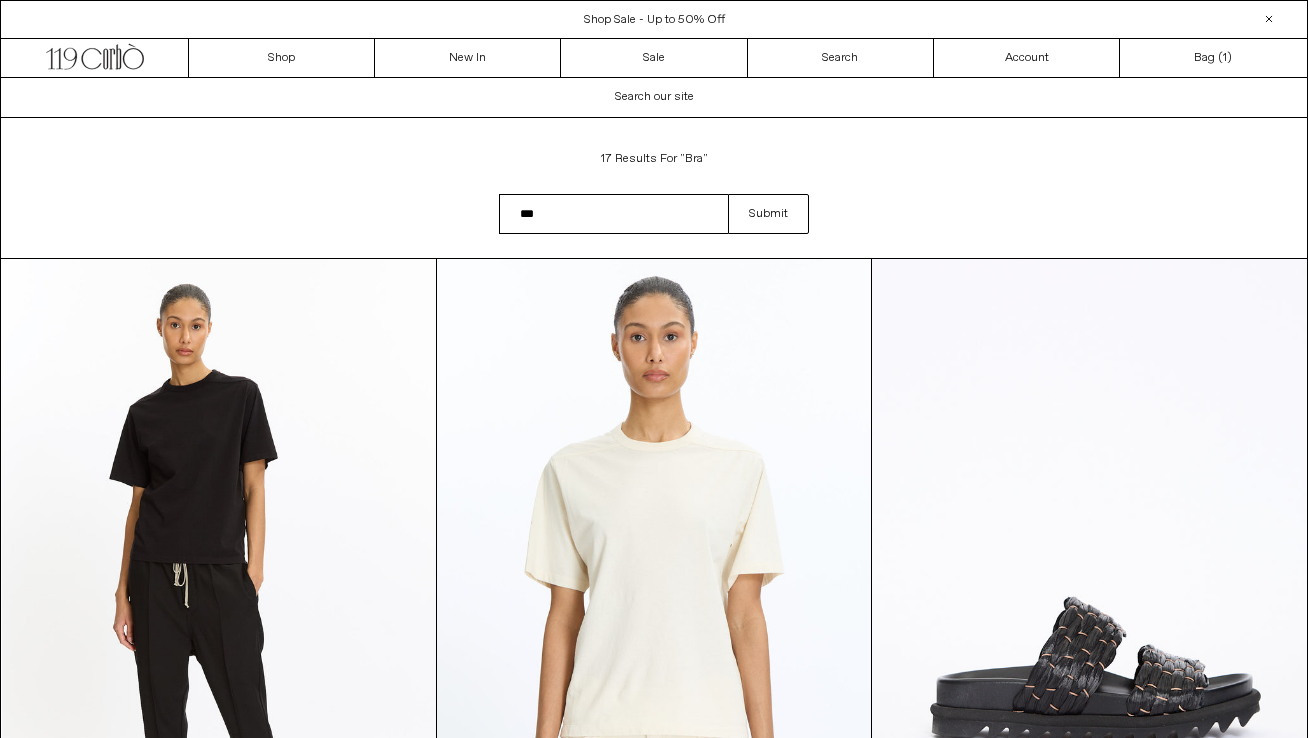drag, startPoint x: 554, startPoint y: 224, endPoint x: 392, endPoint y: 200, distance: 163.76813 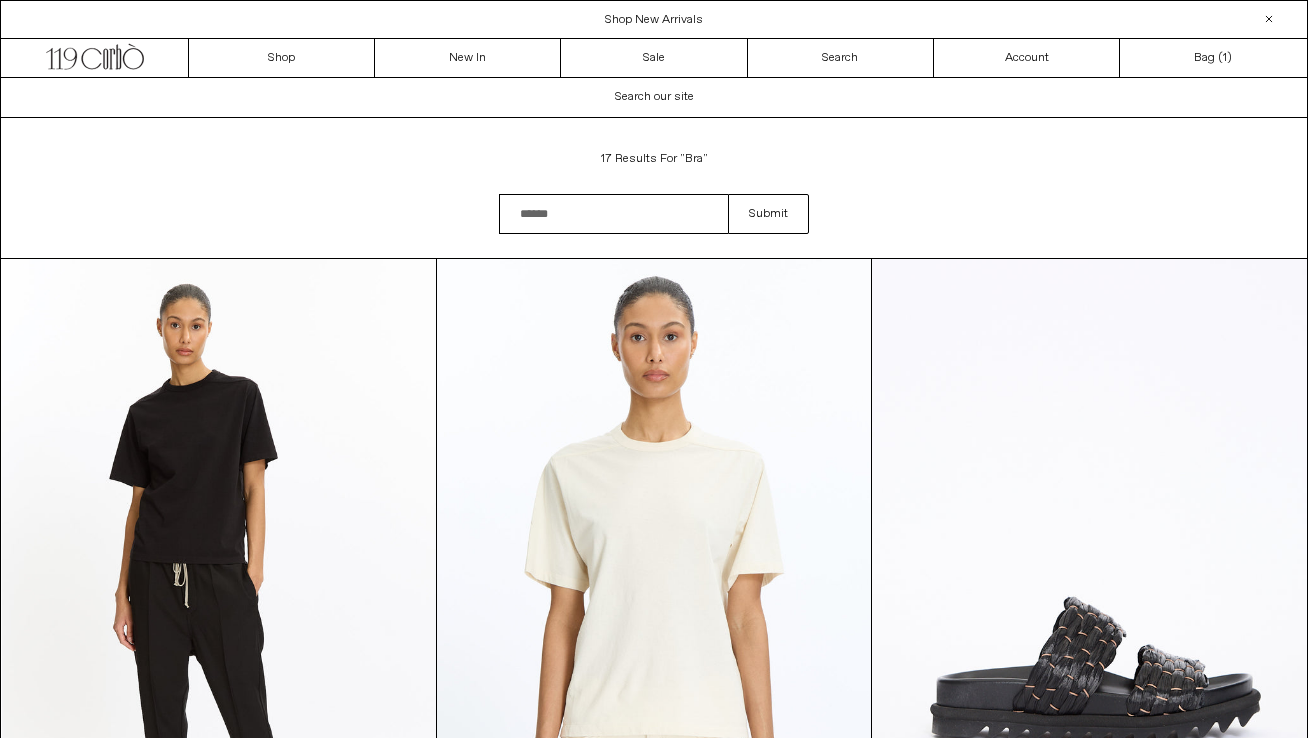 click at bounding box center (613, 214) 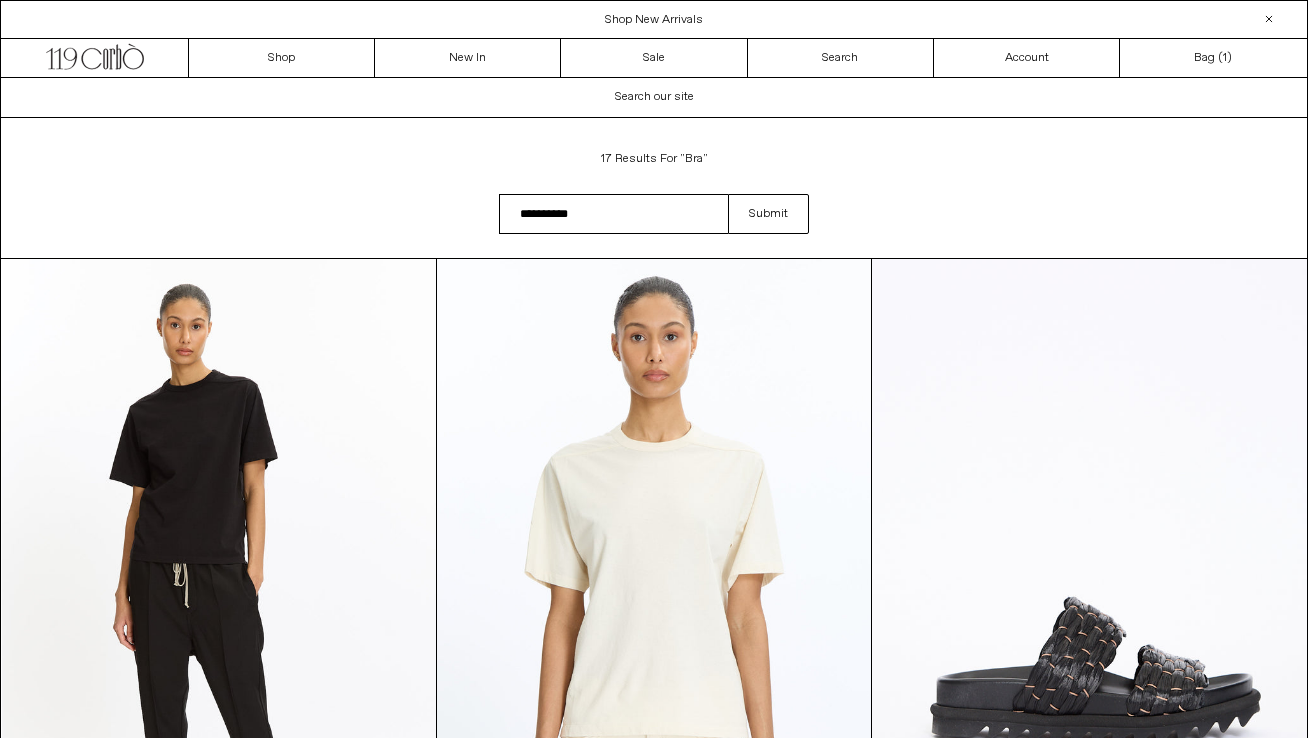 type on "**********" 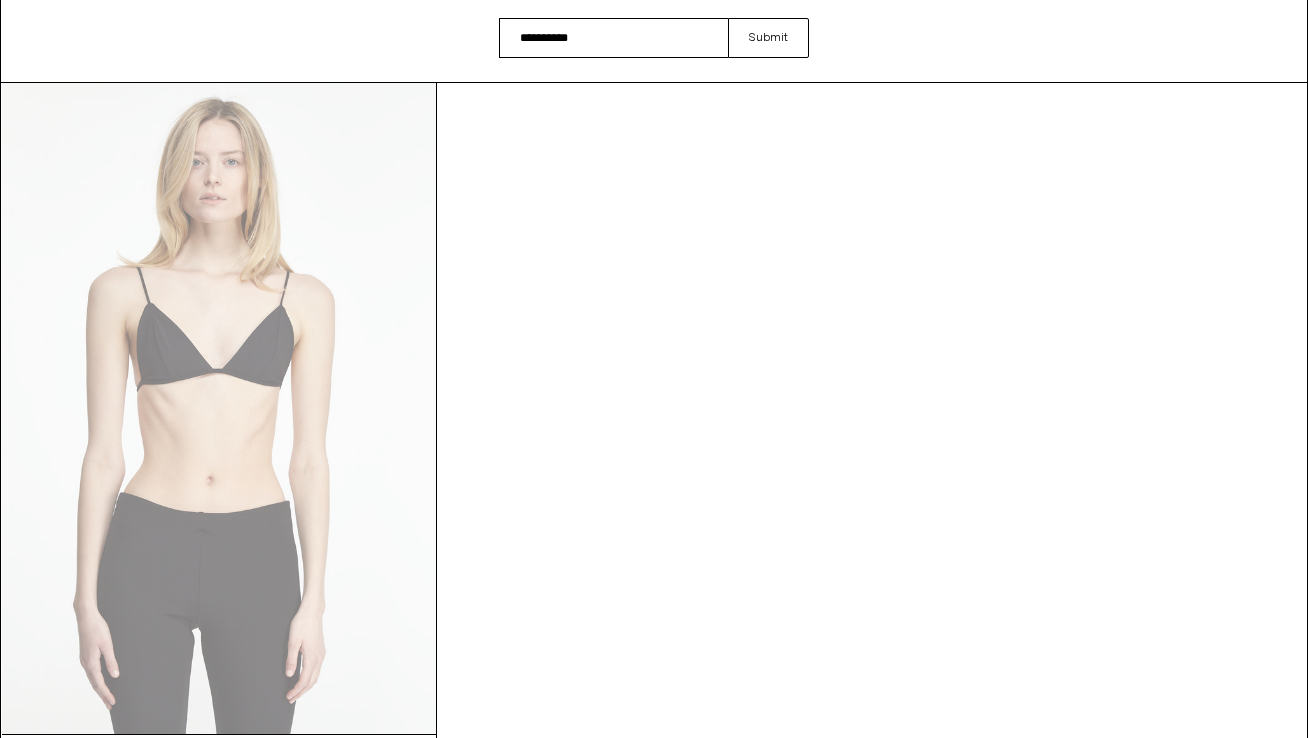 scroll, scrollTop: 260, scrollLeft: 0, axis: vertical 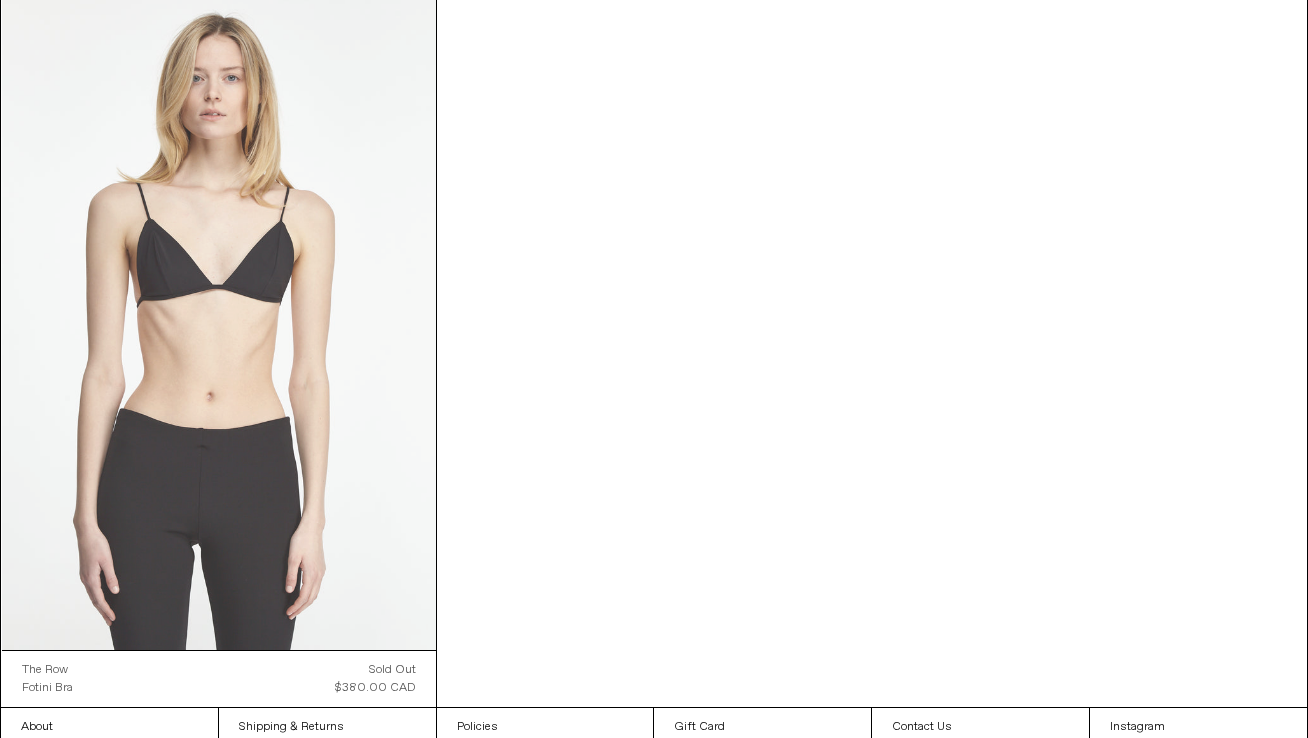 click at bounding box center [219, 324] 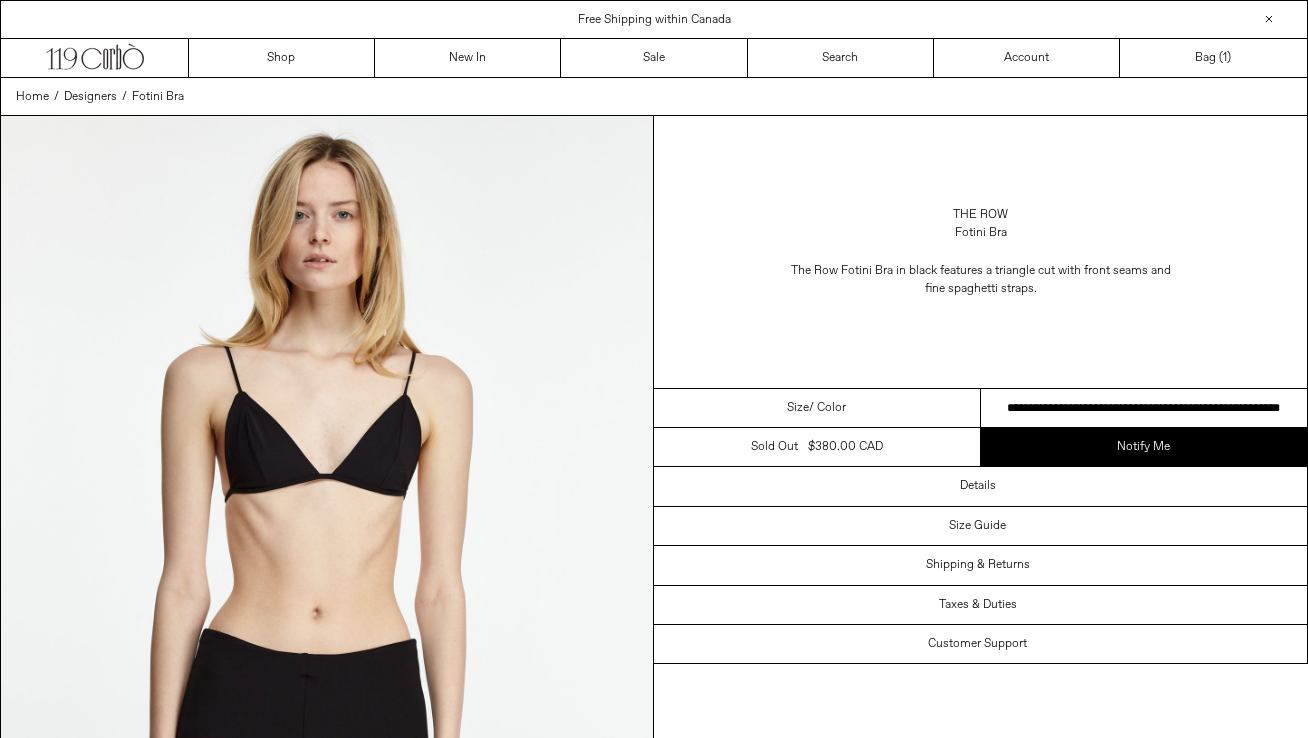 scroll, scrollTop: 0, scrollLeft: 0, axis: both 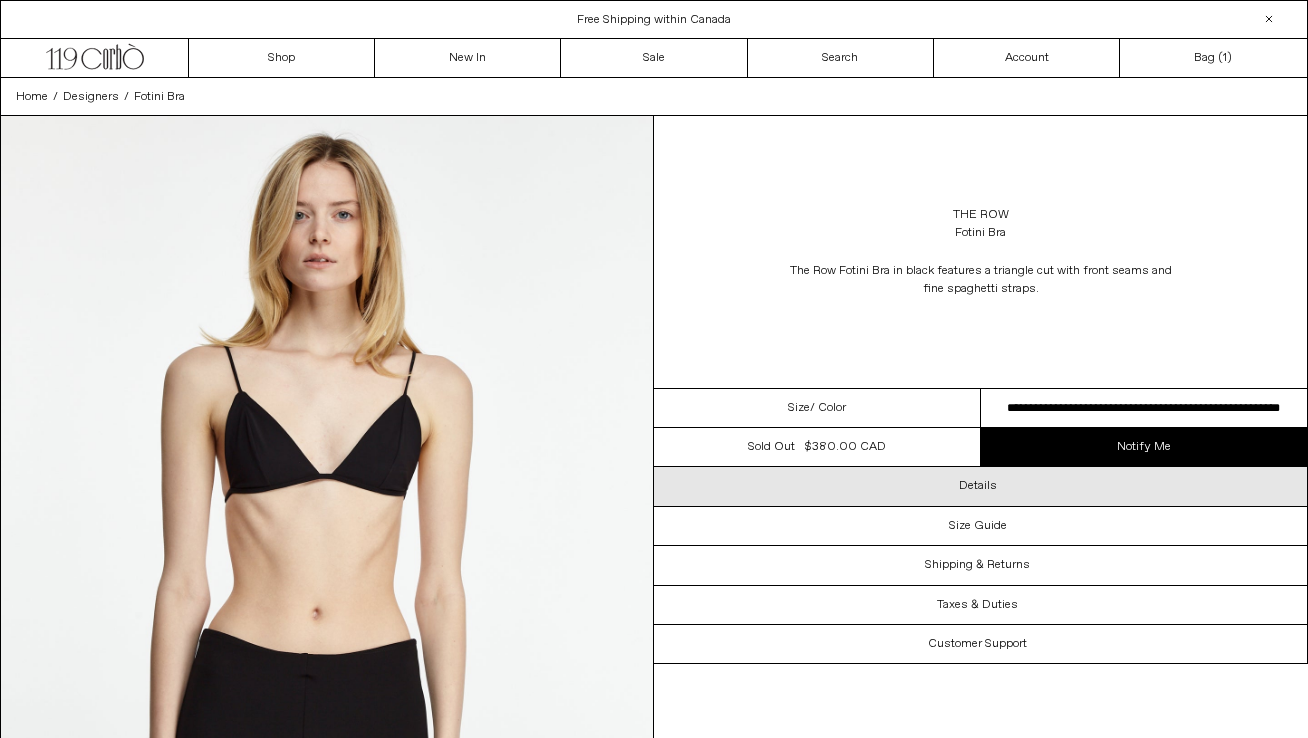 click on "Details" at bounding box center [978, 486] 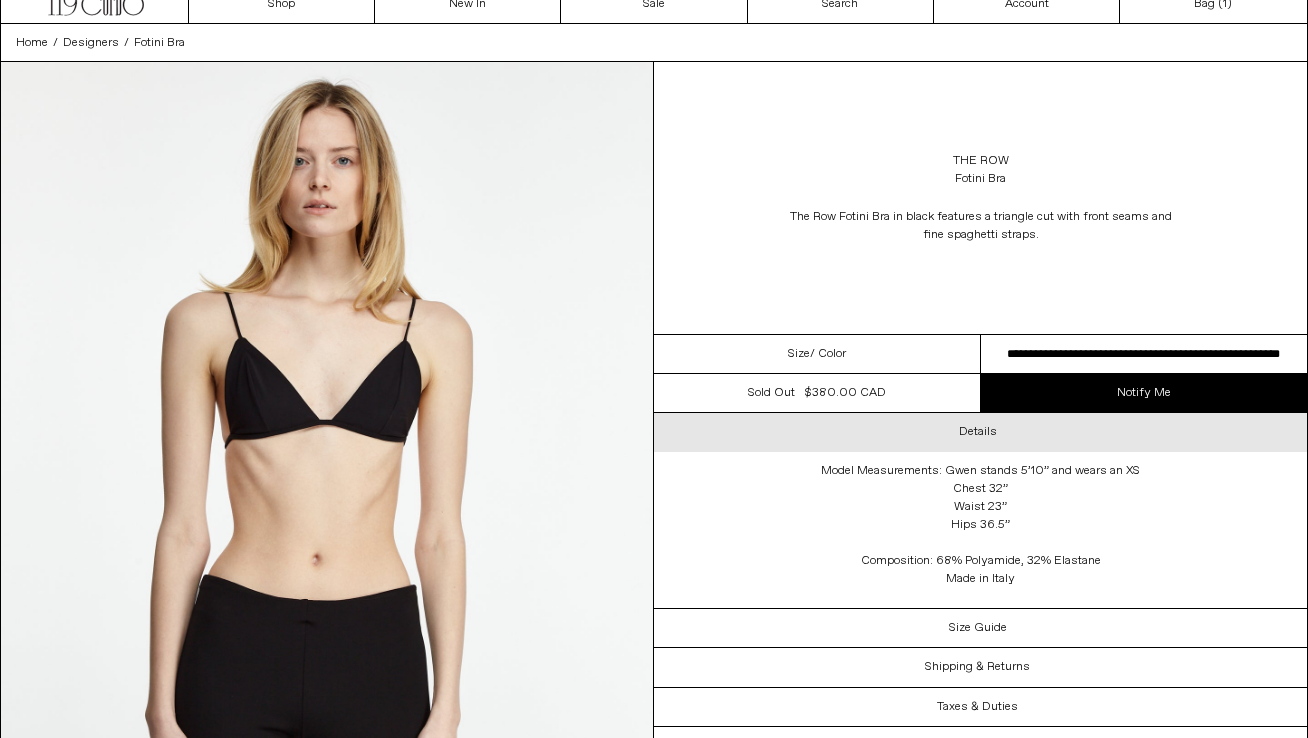 scroll, scrollTop: 50, scrollLeft: 0, axis: vertical 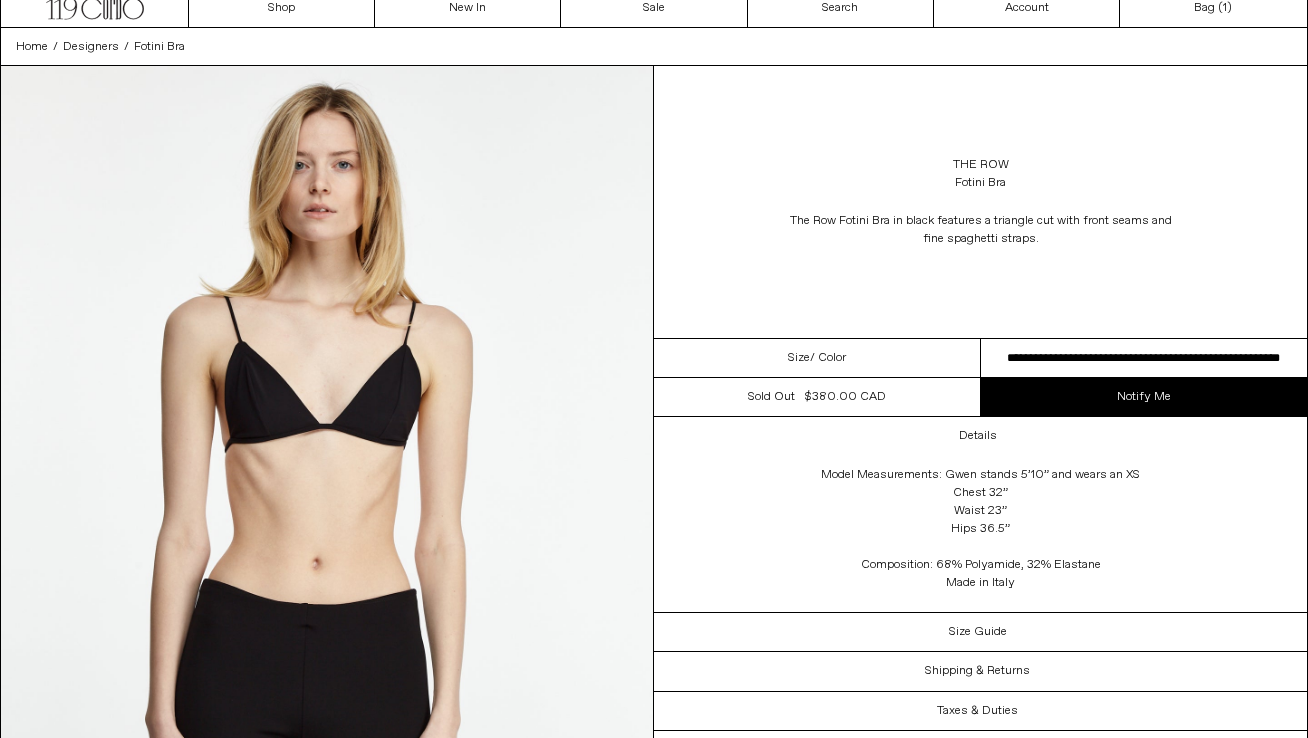 click on "The Row Fotini Bra in black features a triangle cut with front seams and fine spaghetti straps." at bounding box center [981, 230] 